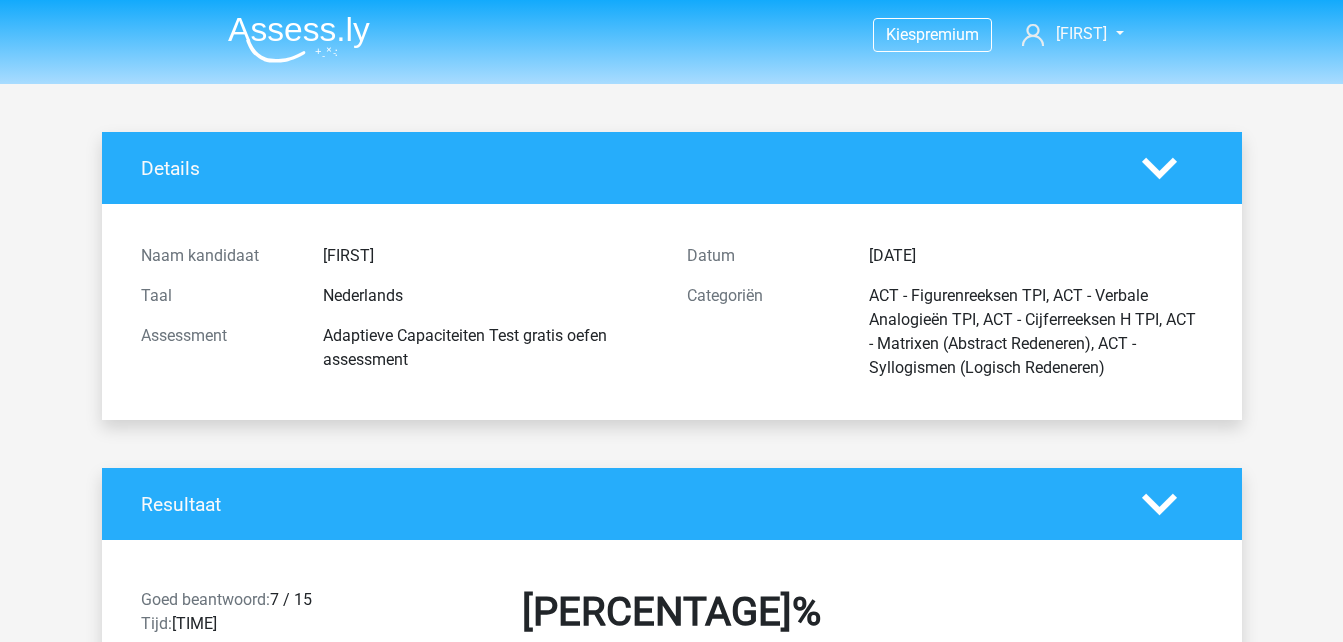 scroll, scrollTop: 435, scrollLeft: 0, axis: vertical 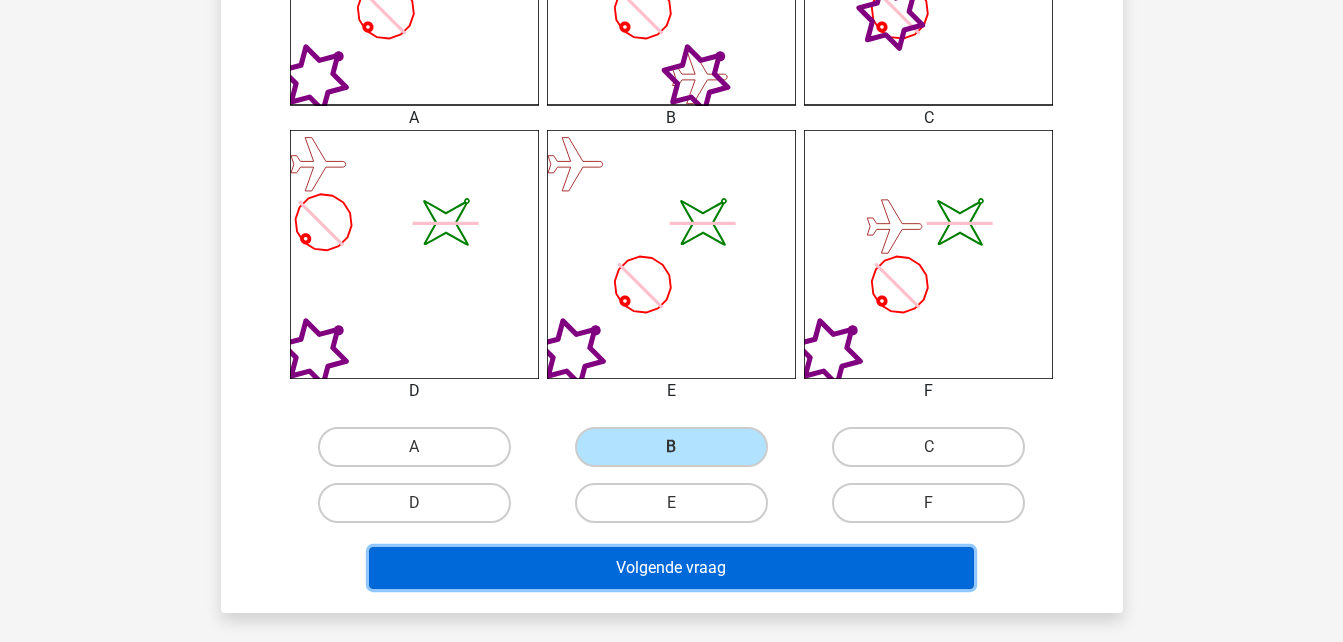 click on "Volgende vraag" at bounding box center [671, 568] 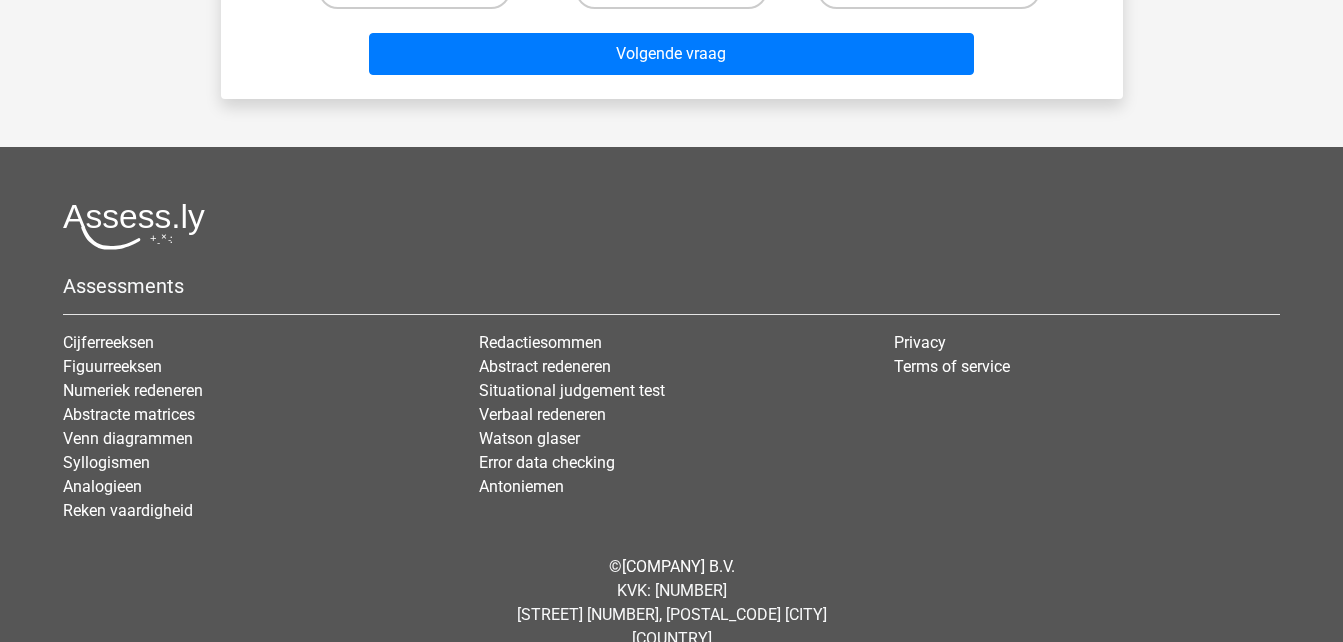 scroll, scrollTop: 92, scrollLeft: 0, axis: vertical 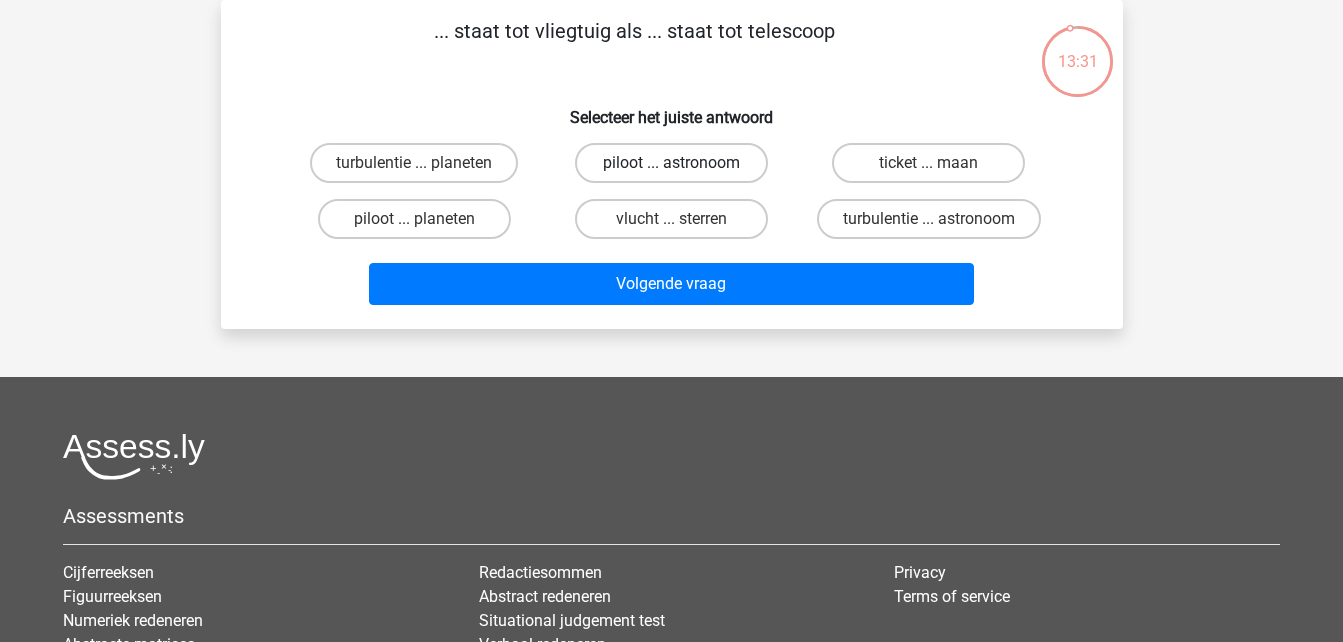 click on "piloot ... astronoom" at bounding box center (671, 163) 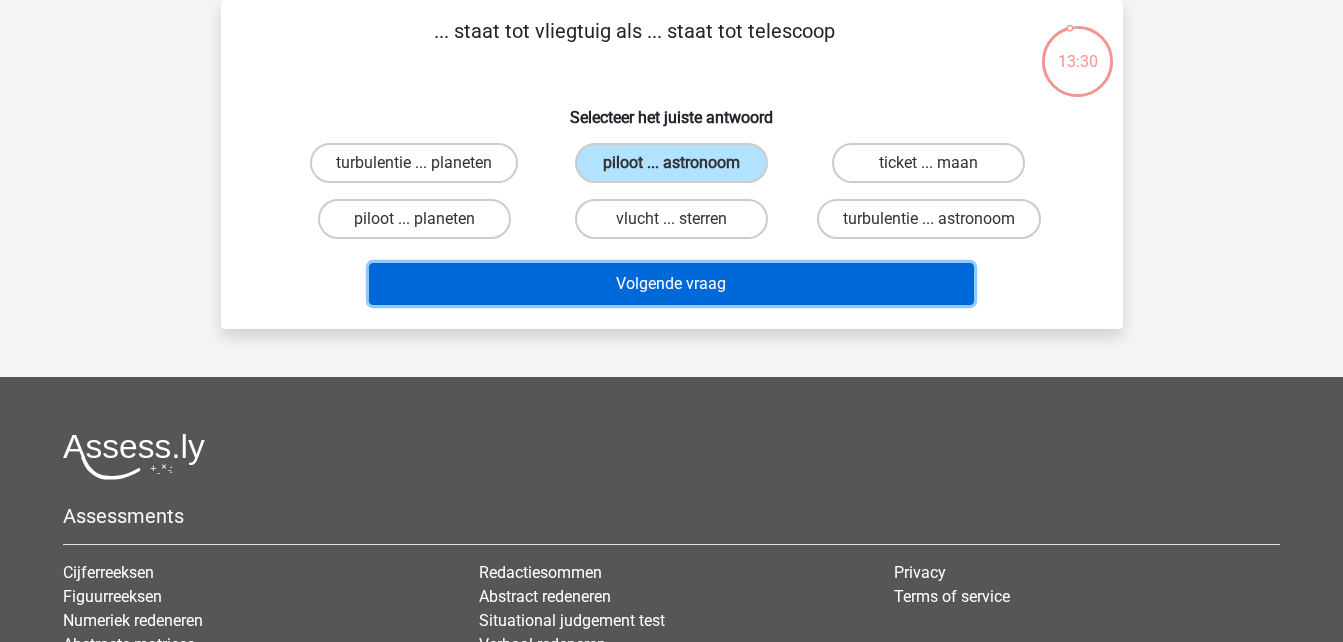 click on "Volgende vraag" at bounding box center (671, 284) 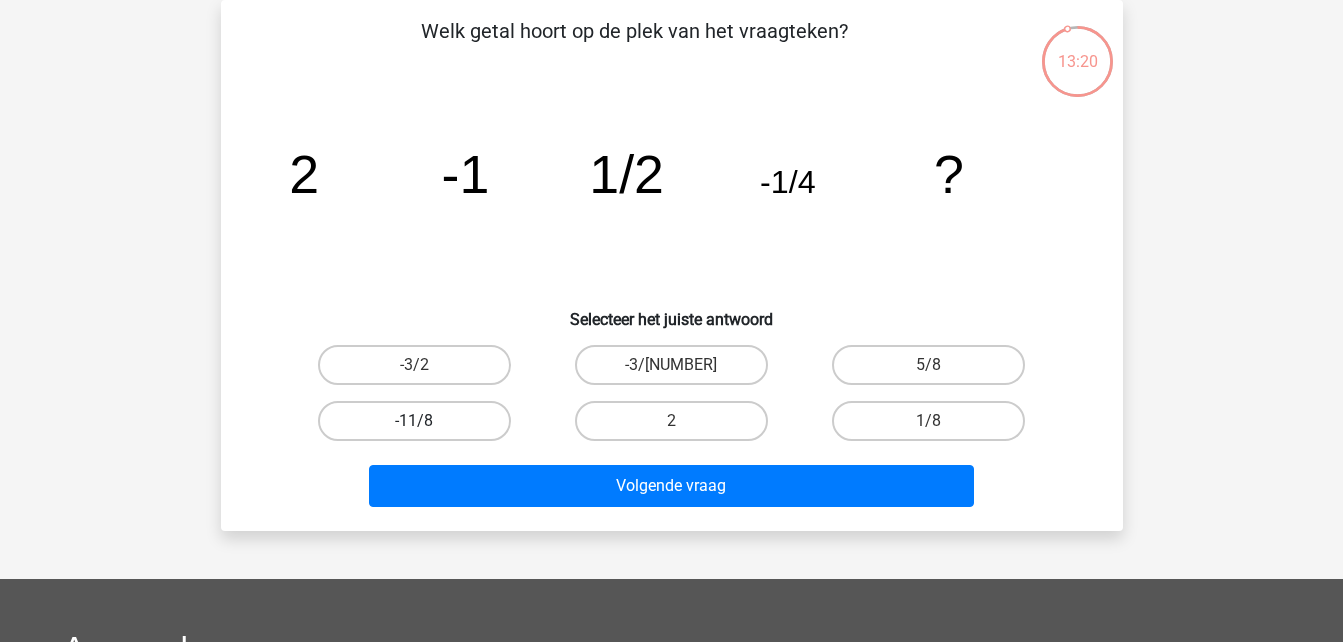 click on "-11/8" at bounding box center [414, 421] 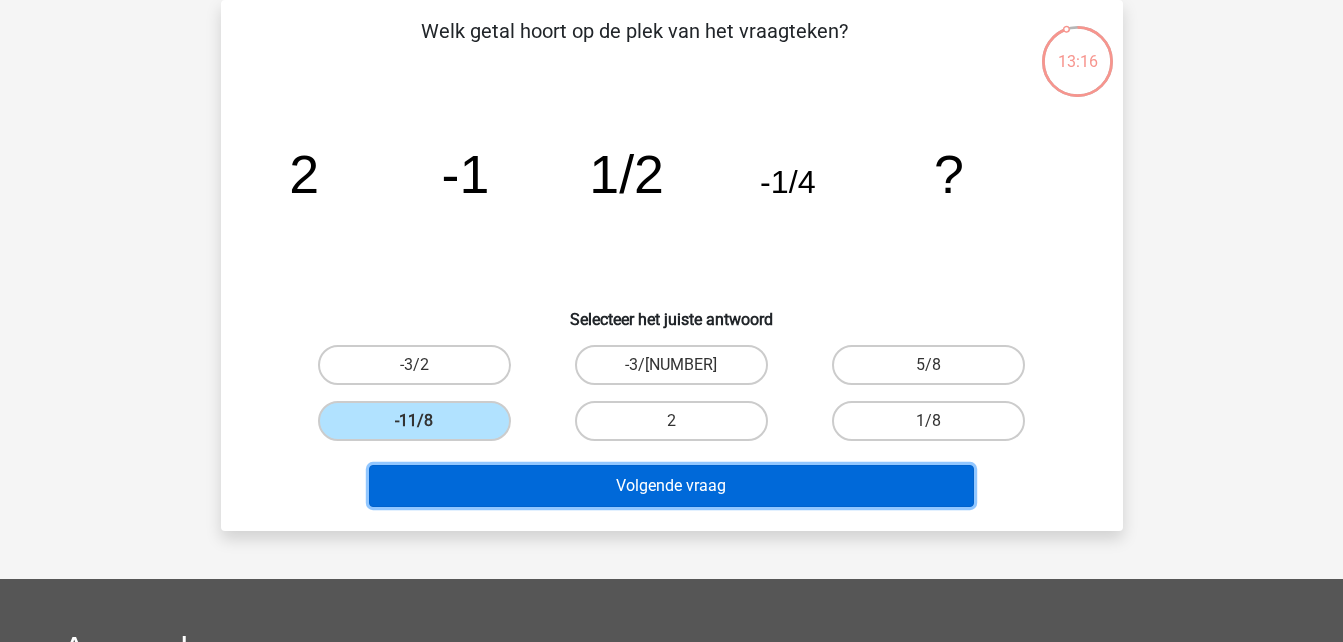 click on "Volgende vraag" at bounding box center (671, 486) 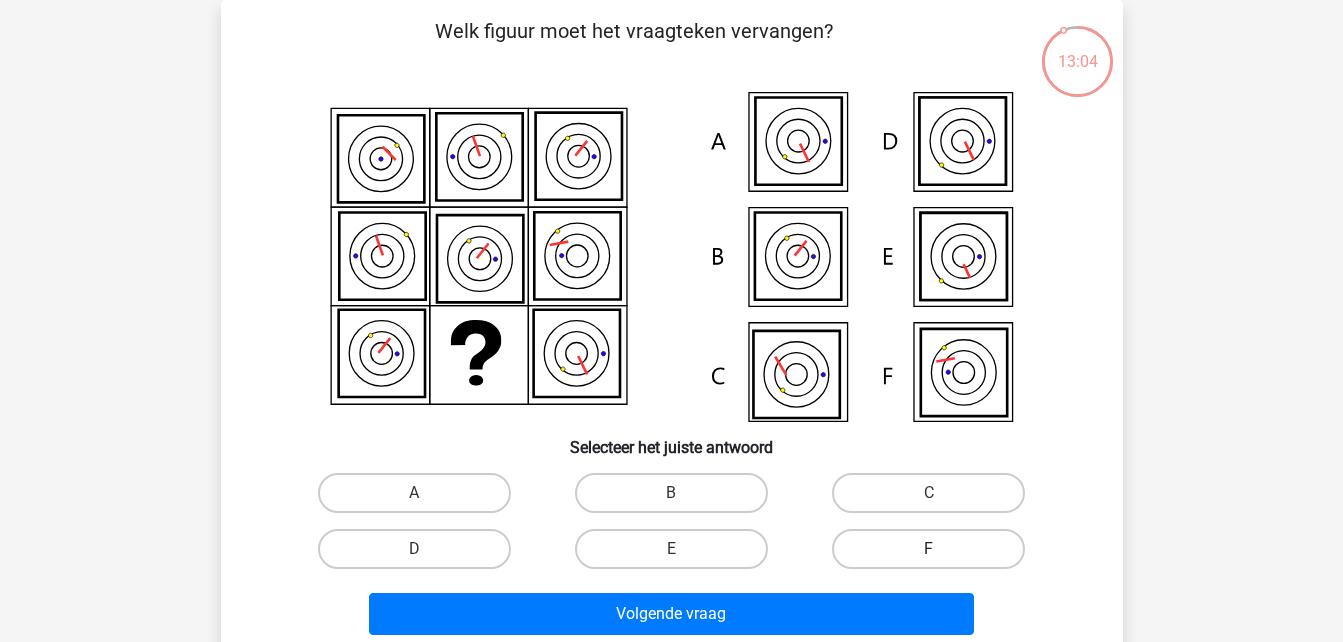 click on "F" at bounding box center (928, 549) 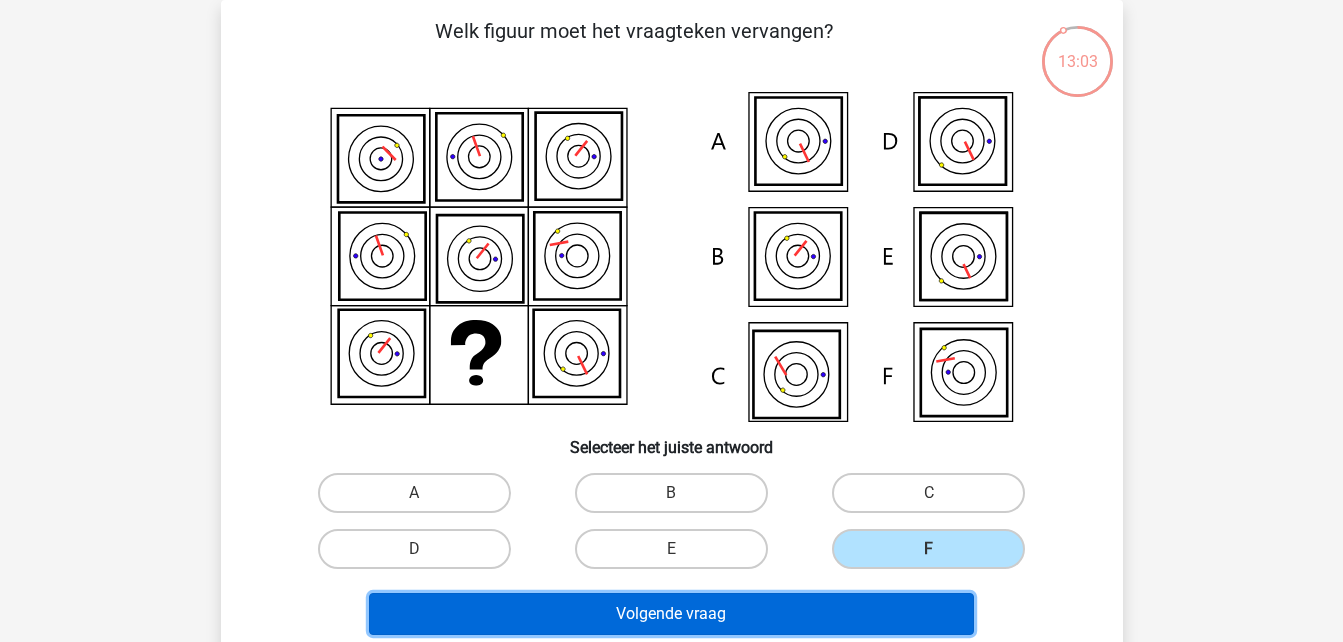 click on "Volgende vraag" at bounding box center [671, 614] 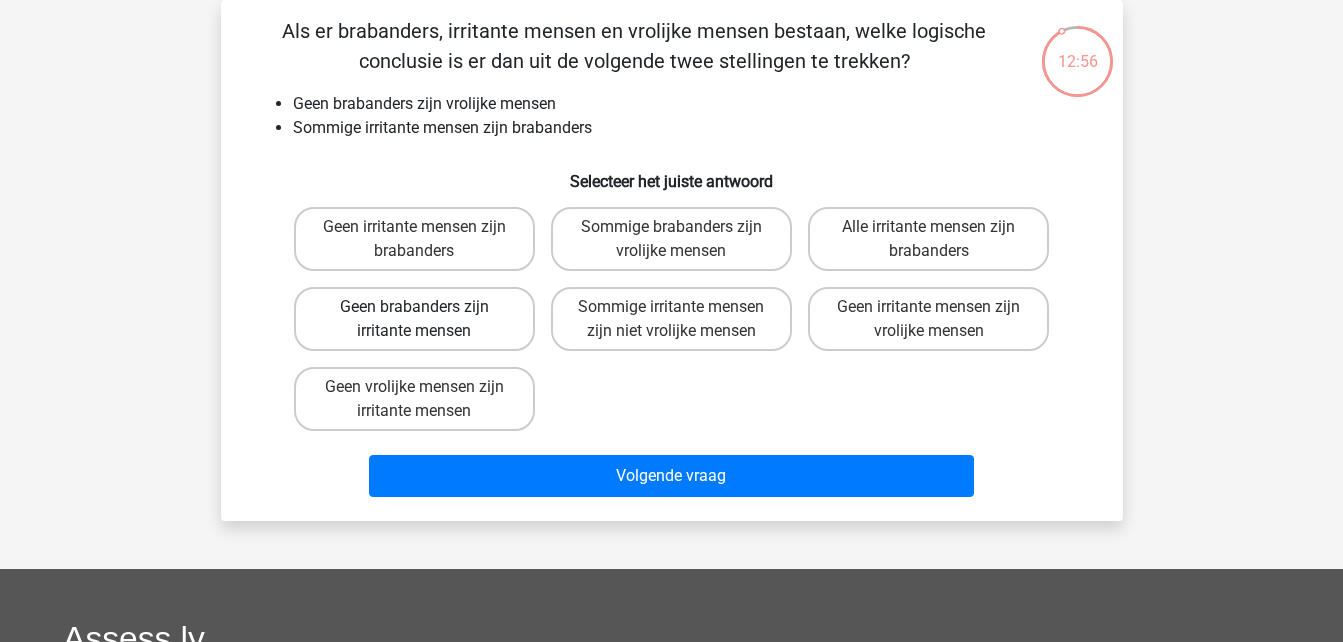 click on "Geen brabanders zijn irritante mensen" at bounding box center [414, 319] 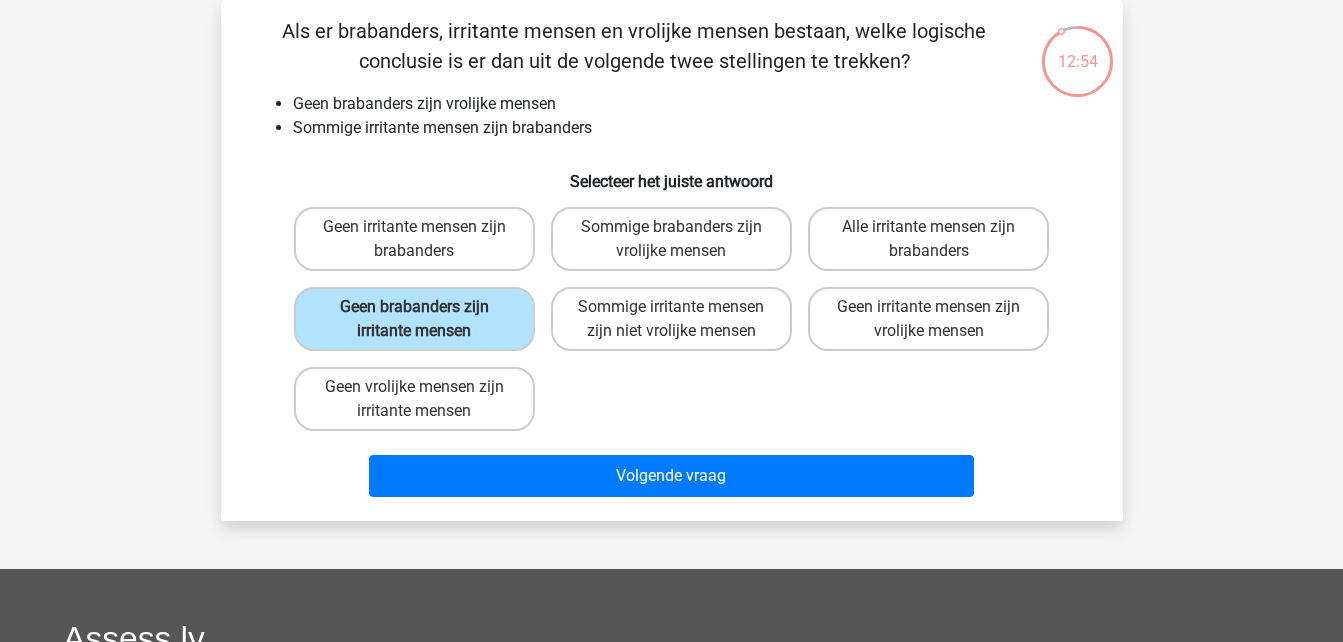 click on "Geen irritante mensen zijn brabanders" at bounding box center (420, 233) 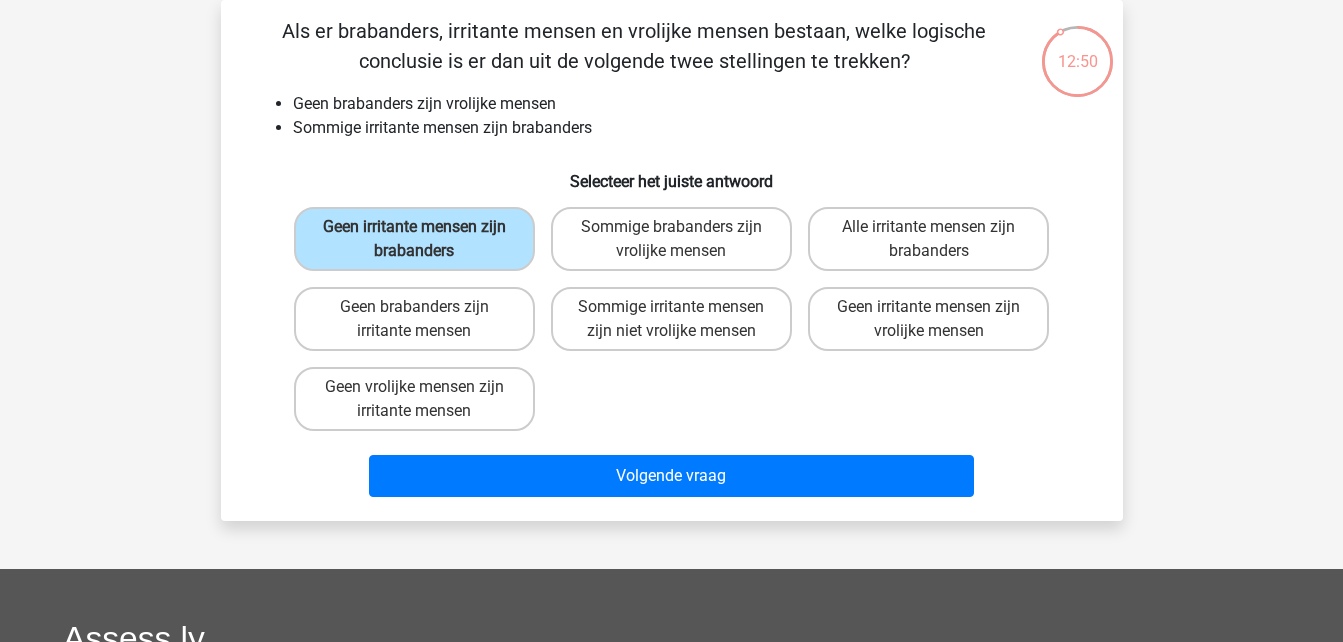 click on "Geen vrolijke mensen zijn irritante mensen" at bounding box center [420, 393] 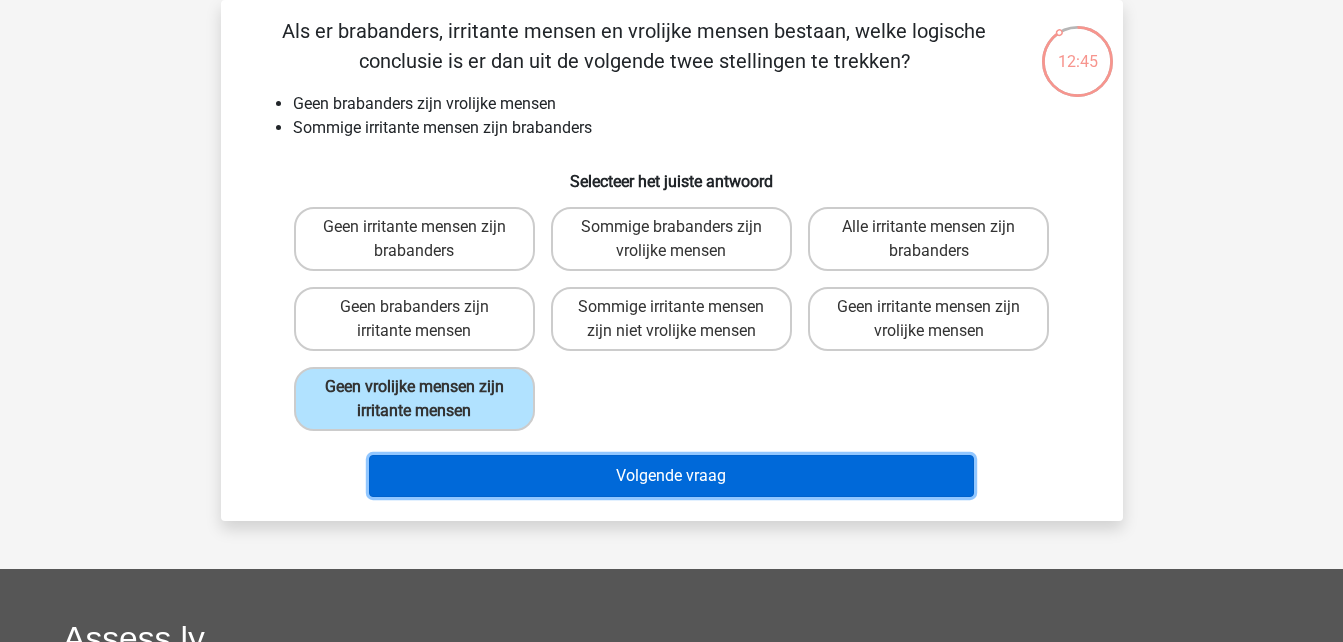 drag, startPoint x: 477, startPoint y: 464, endPoint x: 444, endPoint y: 490, distance: 42.0119 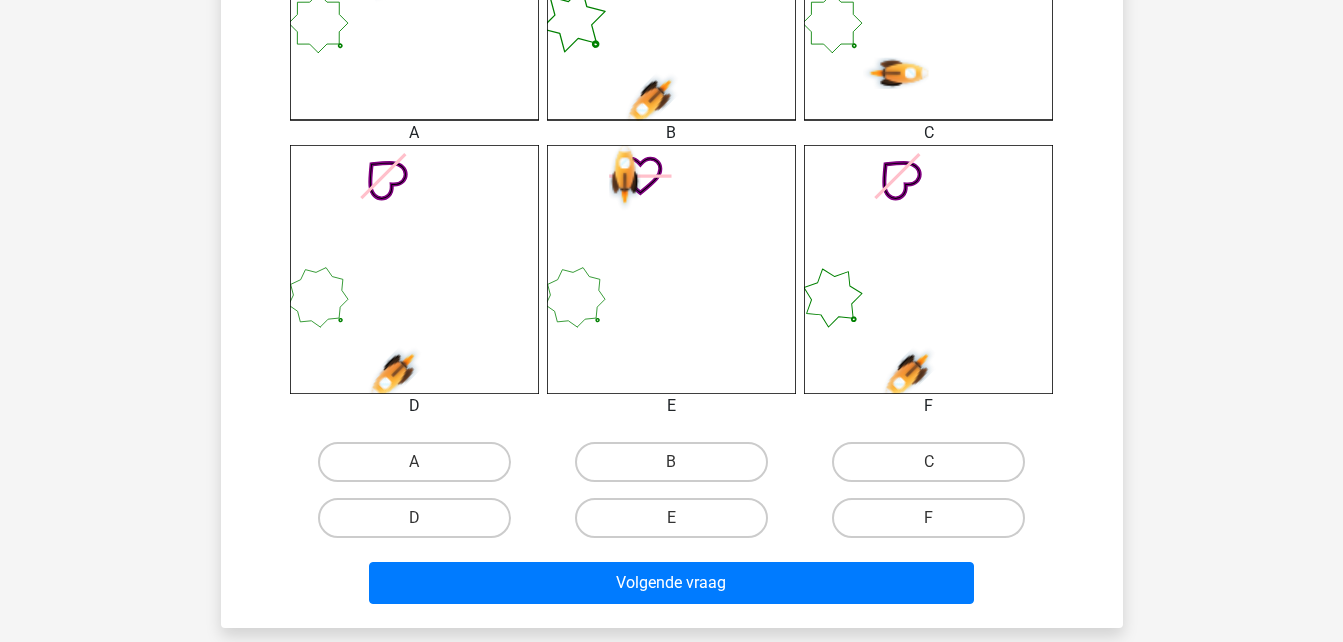 scroll, scrollTop: 724, scrollLeft: 0, axis: vertical 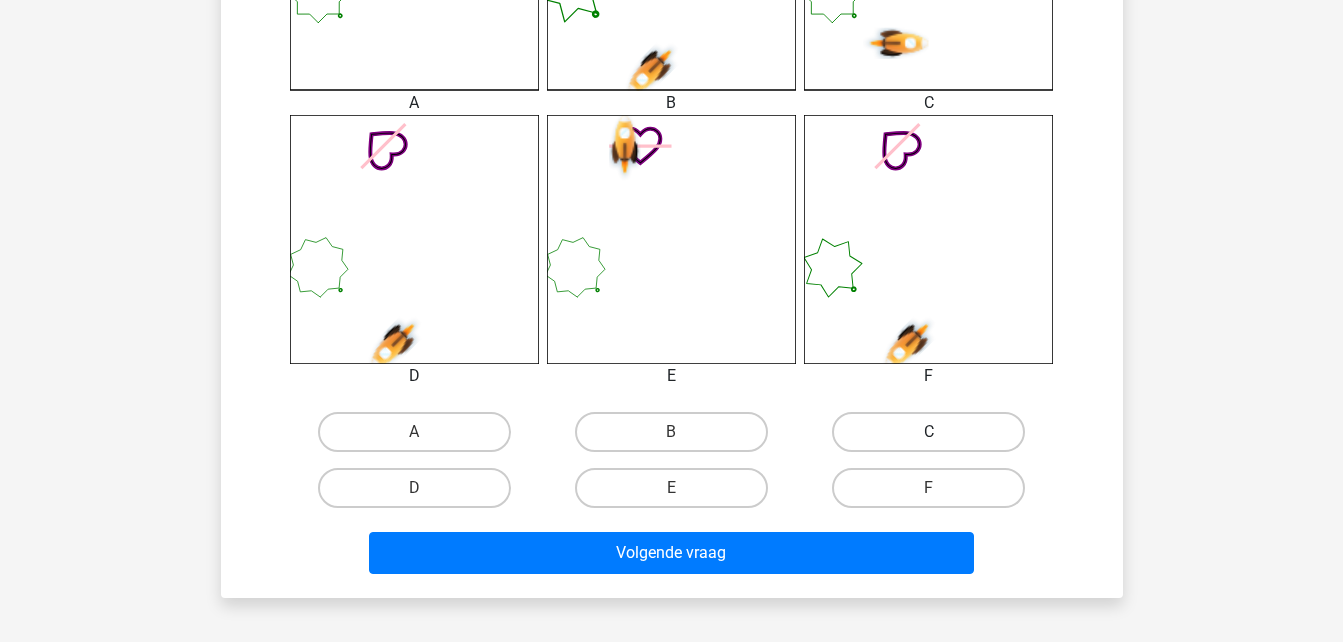 click on "C" at bounding box center [928, 432] 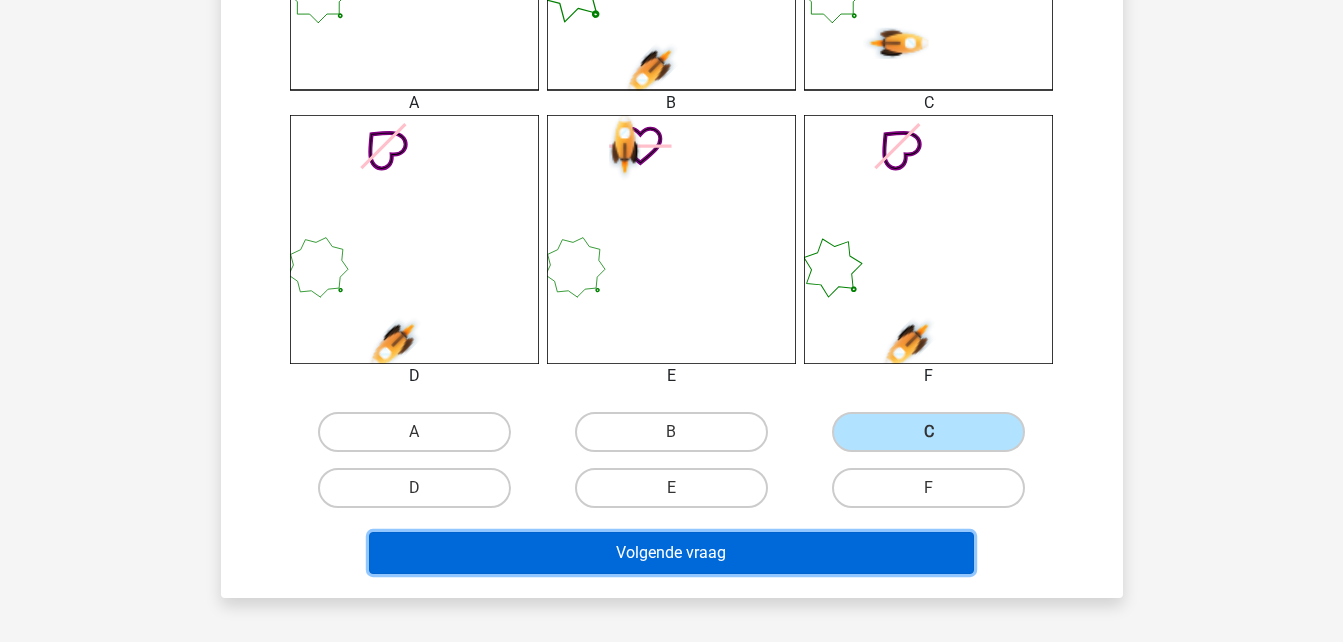 click on "Volgende vraag" at bounding box center [671, 553] 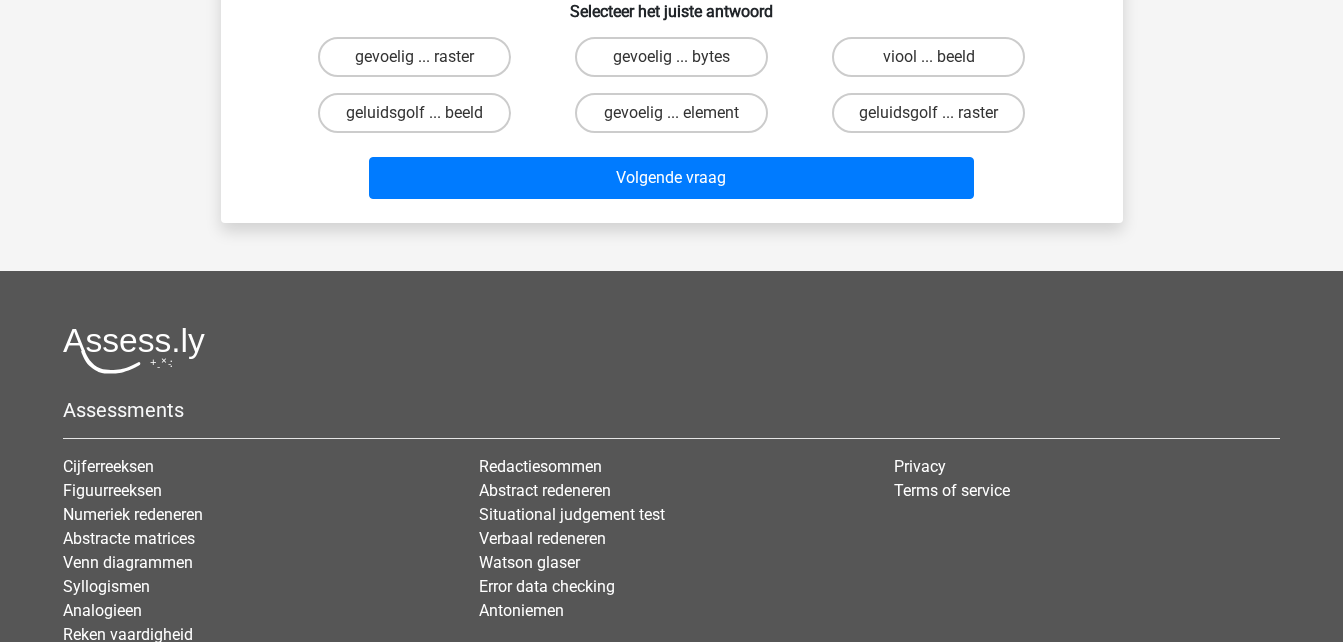 scroll, scrollTop: 92, scrollLeft: 0, axis: vertical 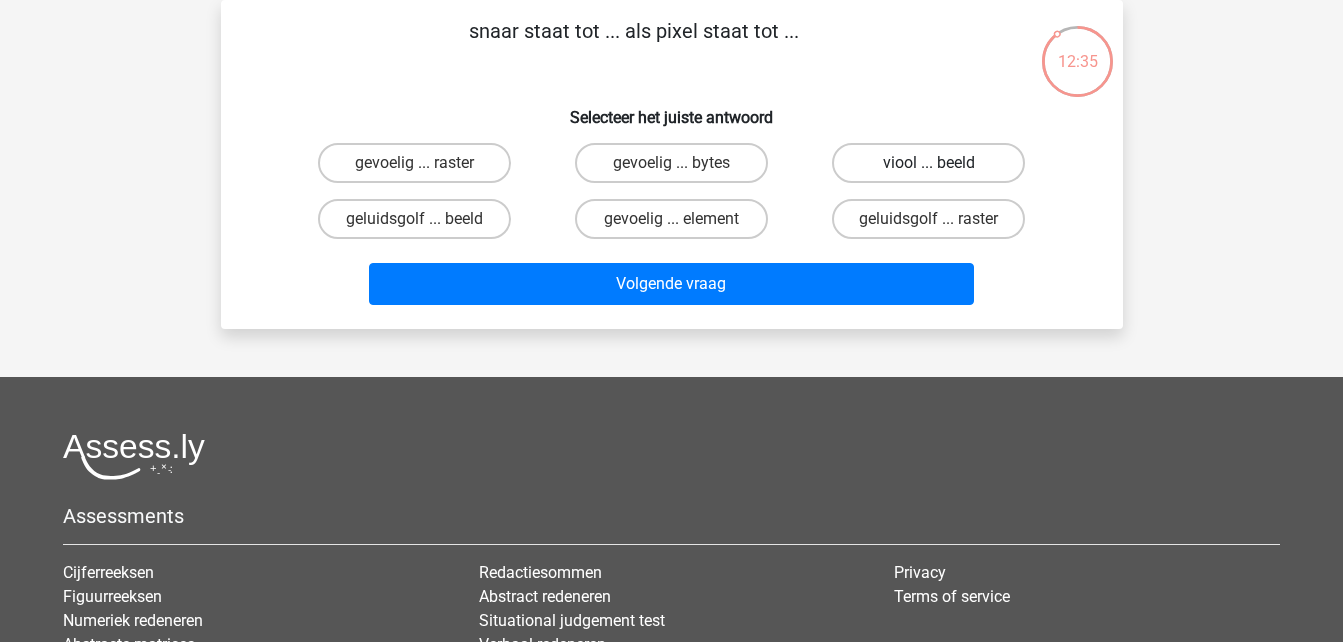 click on "viool ... beeld" at bounding box center (928, 163) 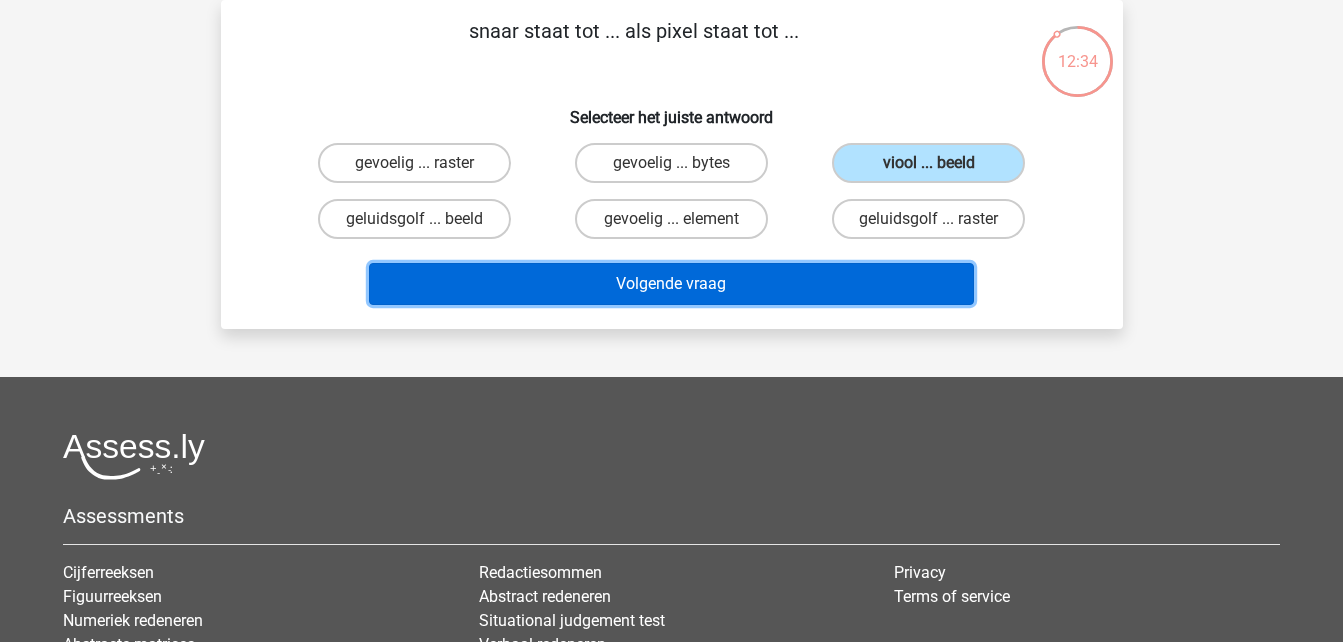 click on "Volgende vraag" at bounding box center [671, 284] 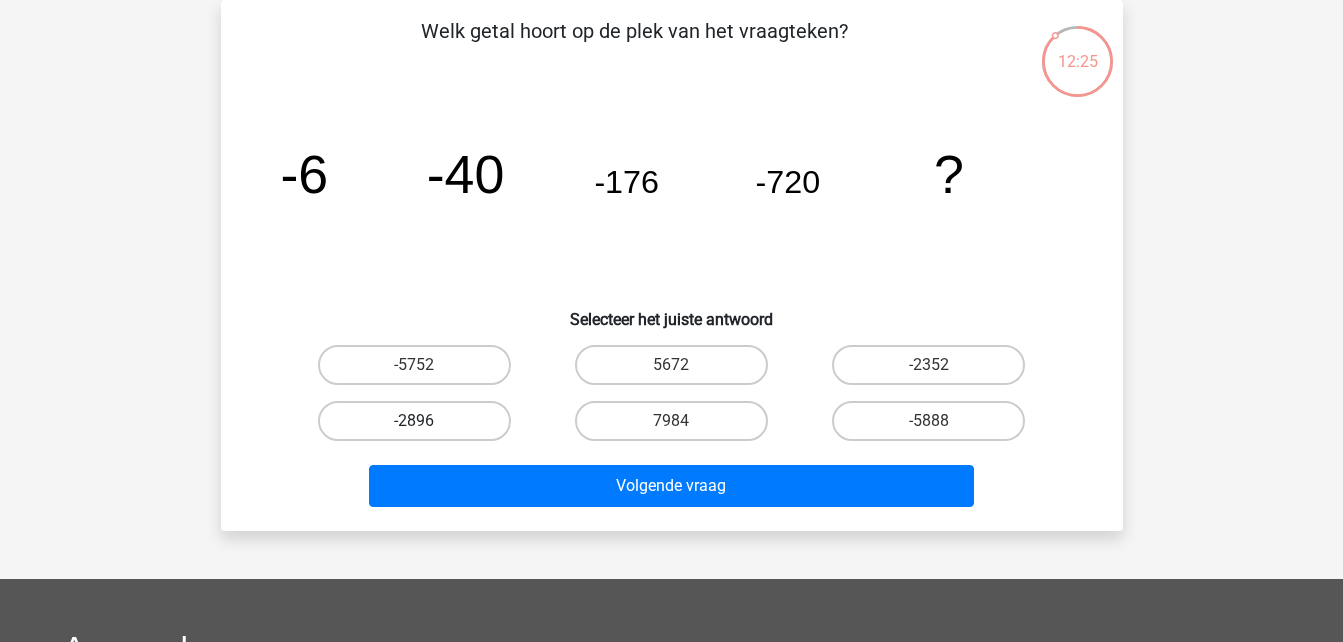 click on "-2896" at bounding box center (414, 421) 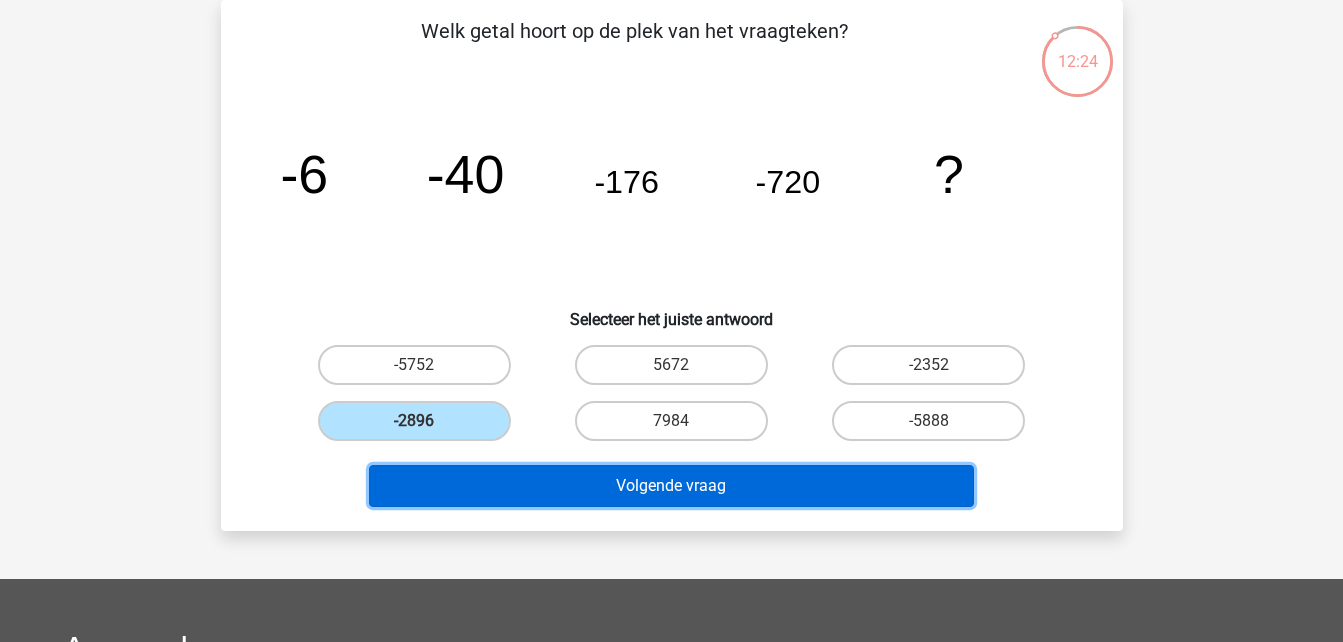 click on "Volgende vraag" at bounding box center [671, 486] 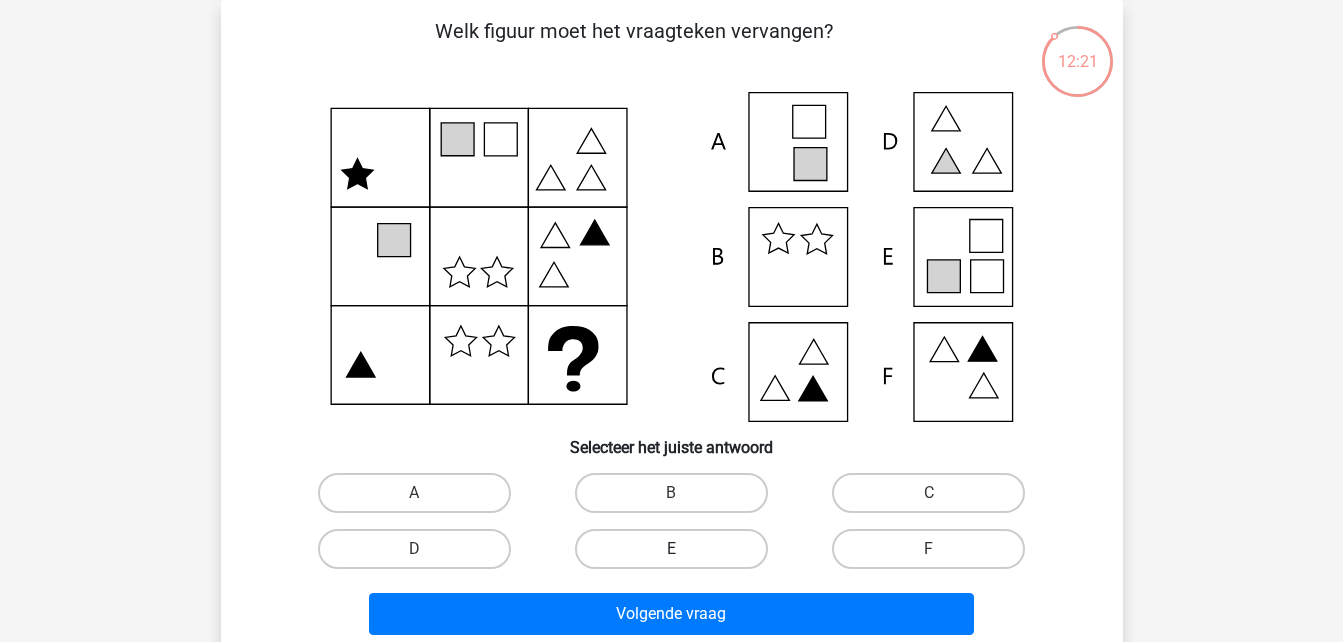 click on "E" at bounding box center [671, 549] 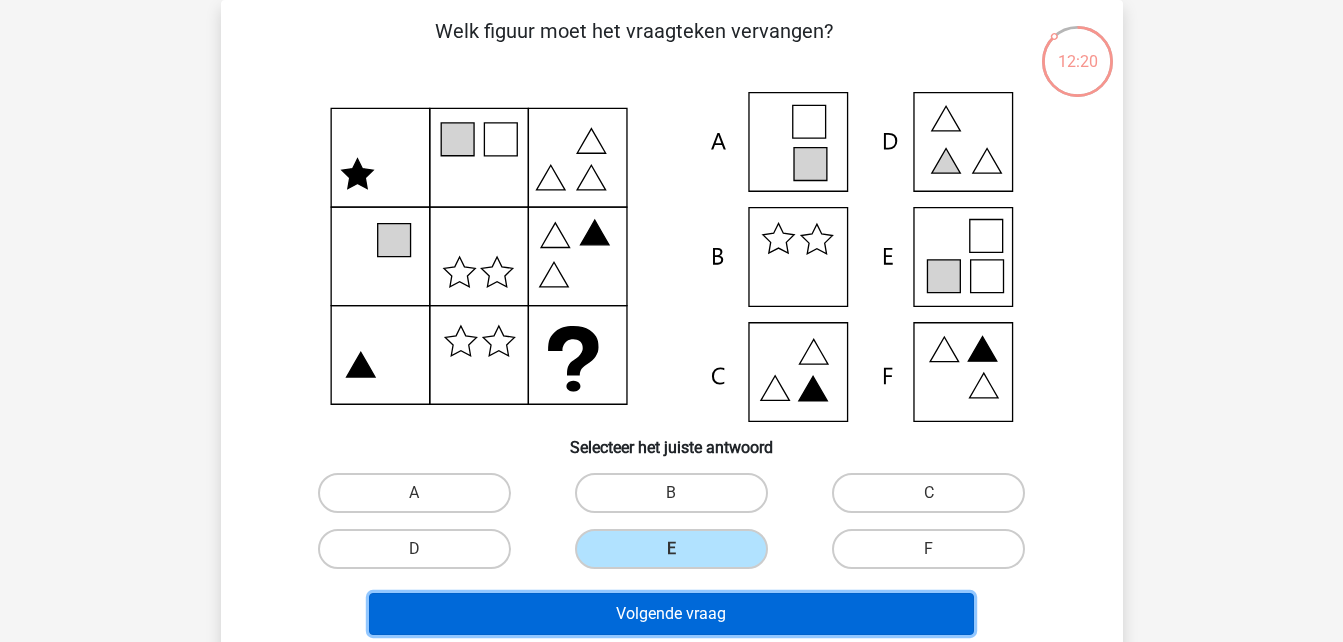 click on "Volgende vraag" at bounding box center [671, 614] 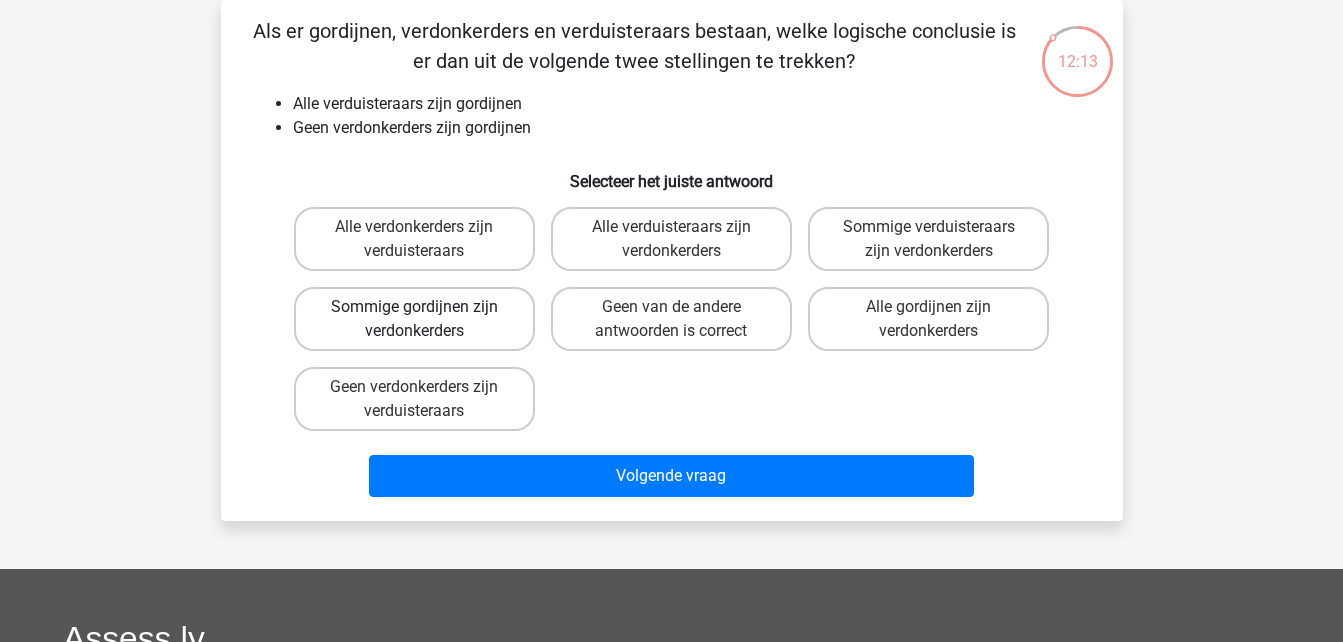 click on "Sommige gordijnen zijn verdonkerders" at bounding box center (414, 319) 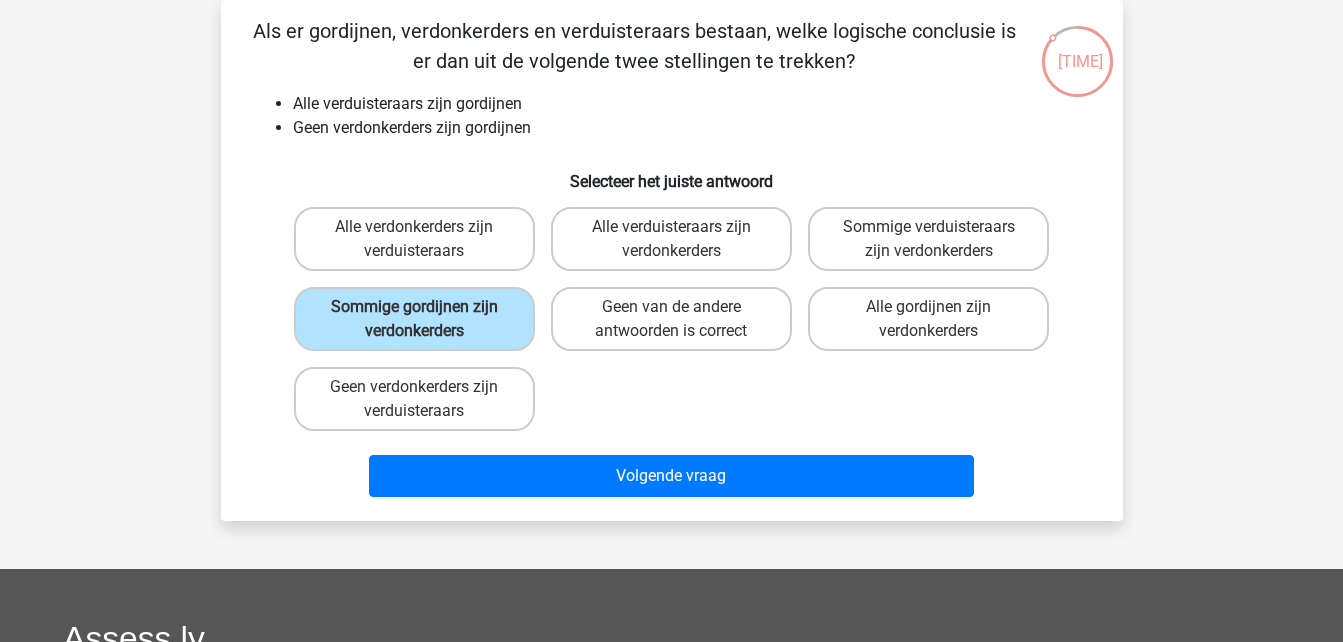click on "Volgende vraag" at bounding box center (672, 480) 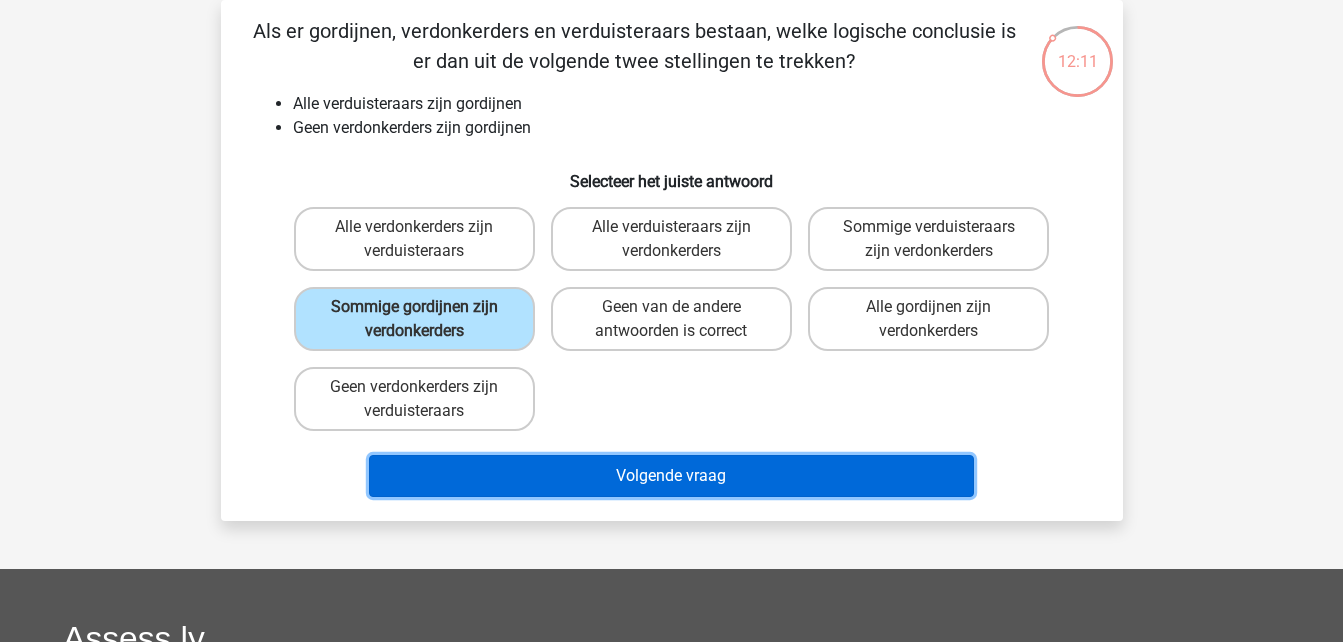 click on "Volgende vraag" at bounding box center (671, 476) 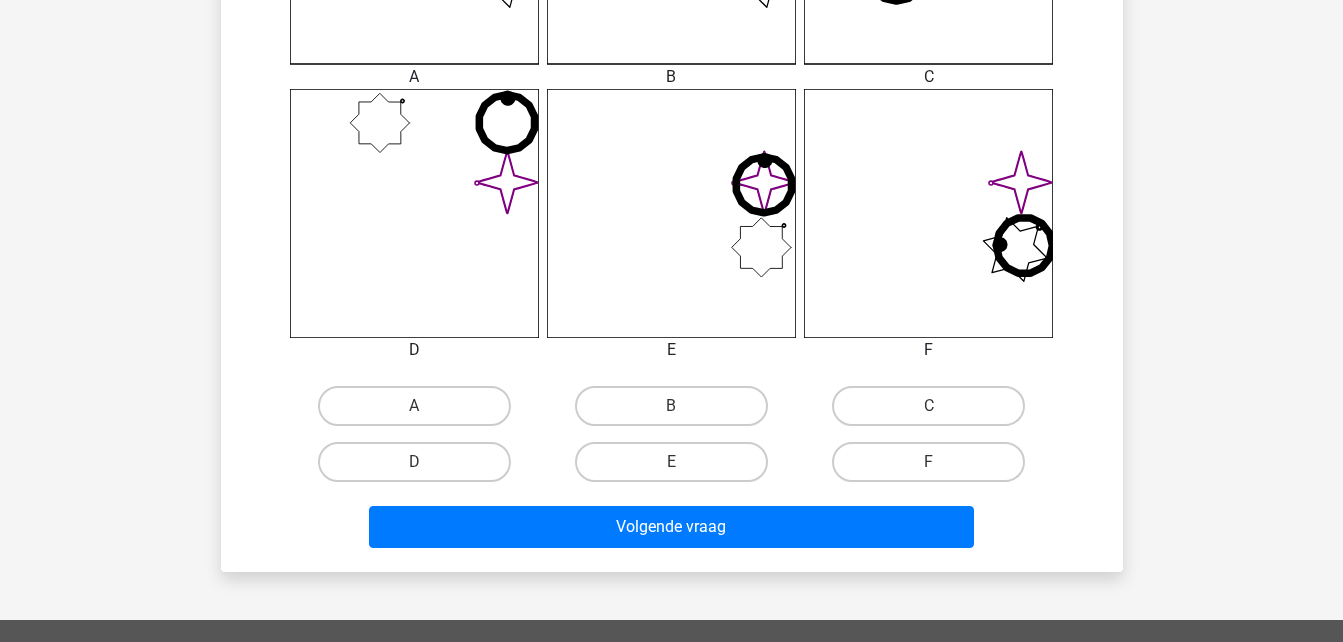 scroll, scrollTop: 791, scrollLeft: 0, axis: vertical 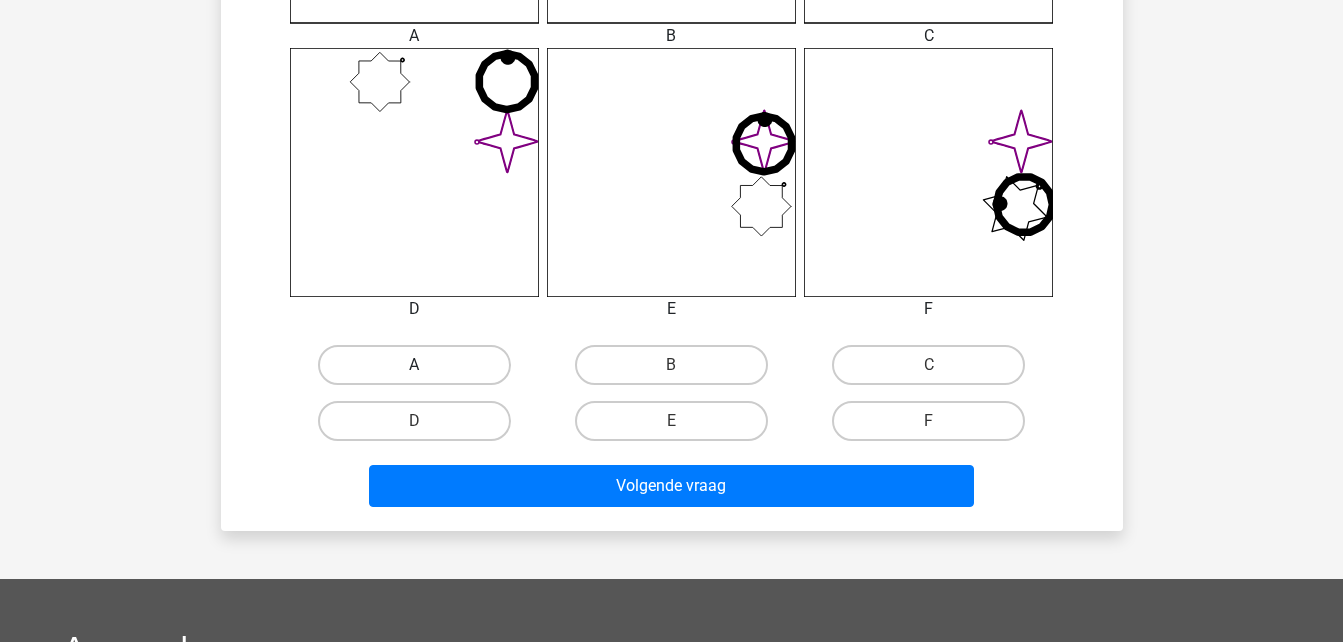 click on "A" at bounding box center [414, 365] 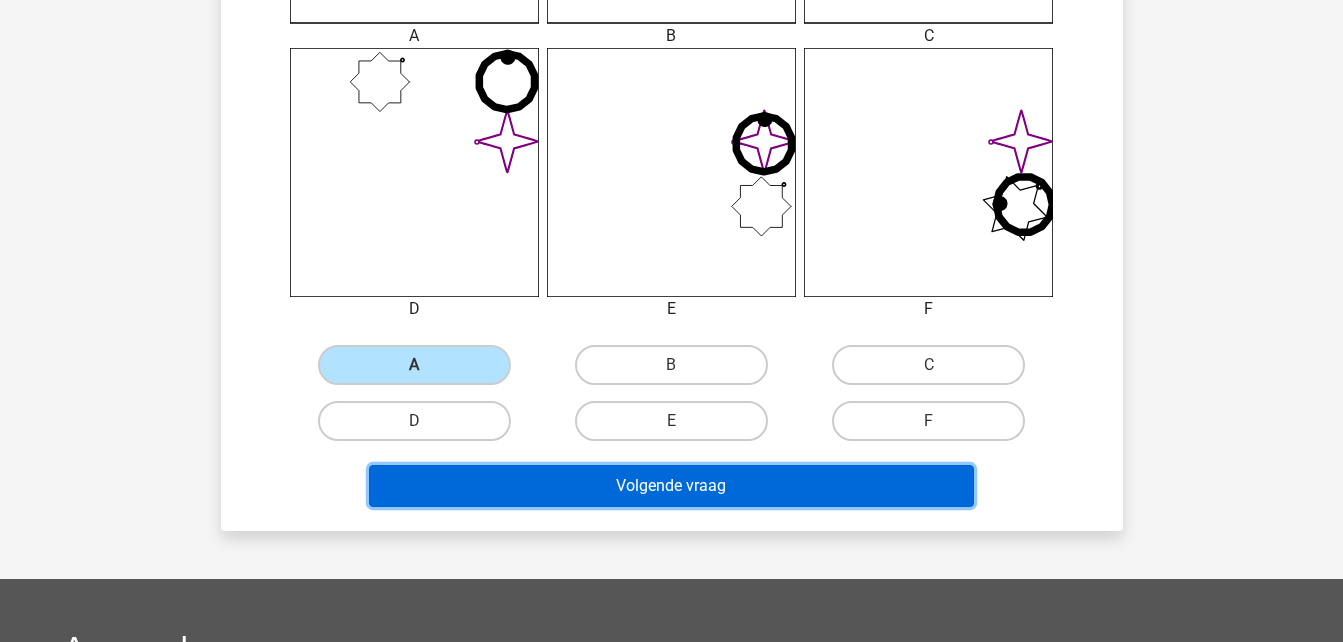 drag, startPoint x: 605, startPoint y: 467, endPoint x: 585, endPoint y: 481, distance: 24.41311 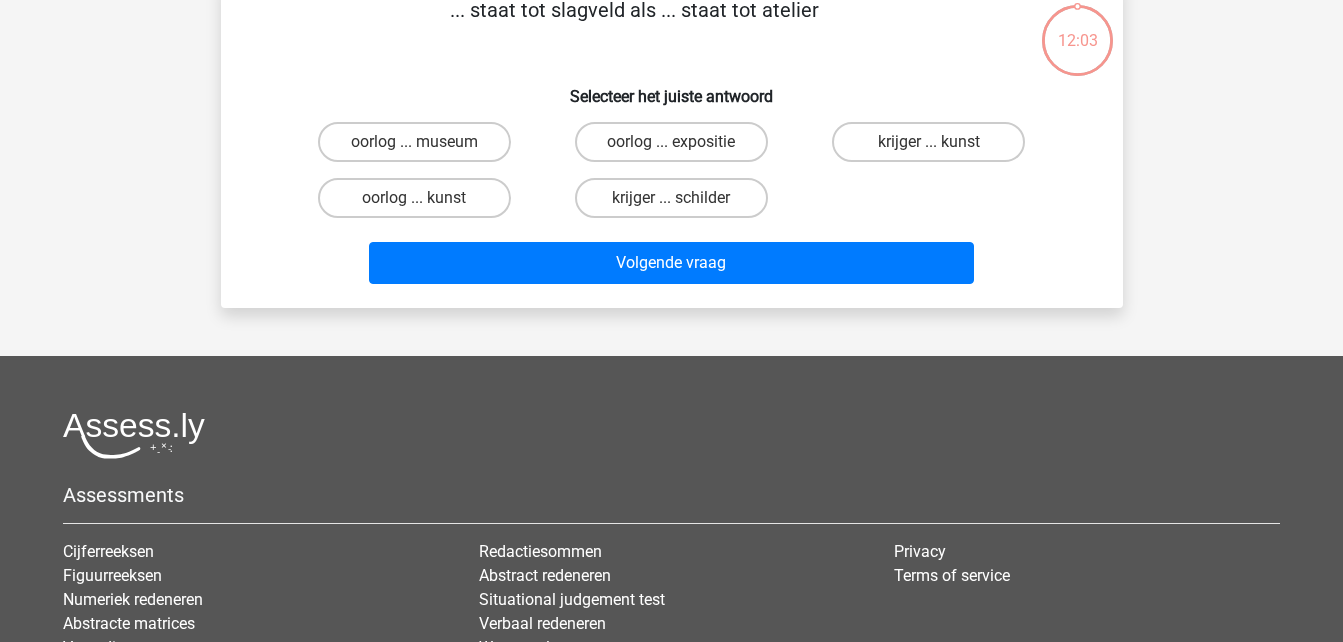 scroll, scrollTop: 92, scrollLeft: 0, axis: vertical 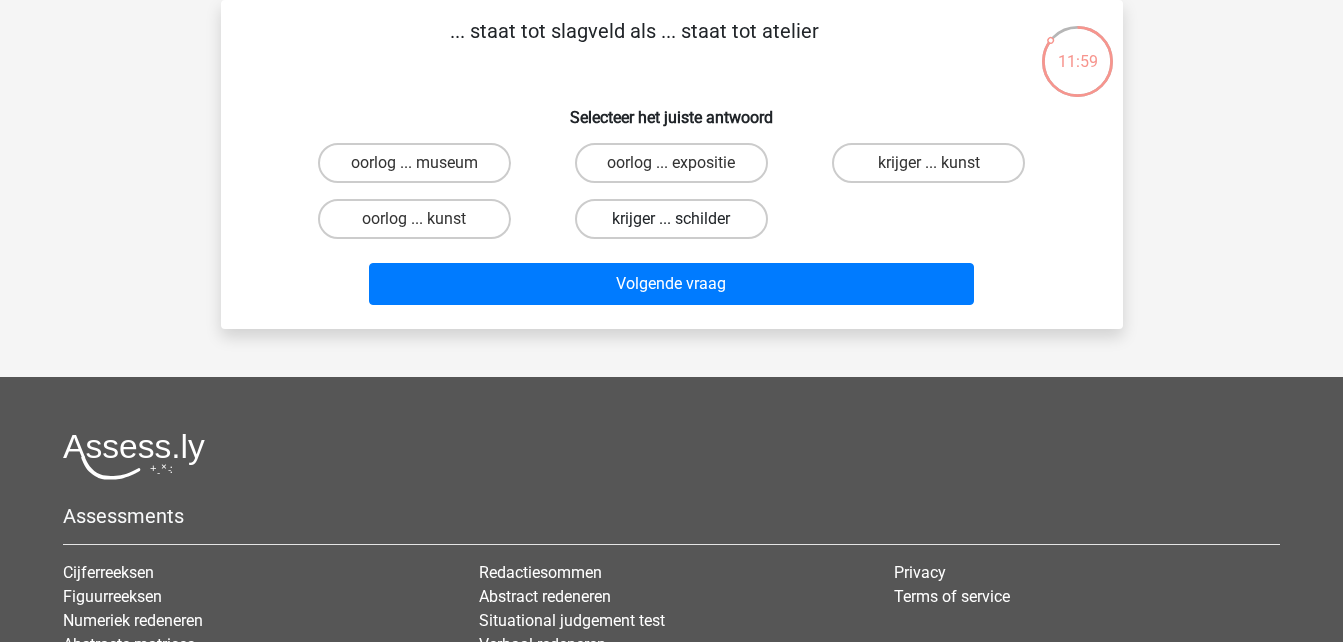 drag, startPoint x: 674, startPoint y: 219, endPoint x: 594, endPoint y: 199, distance: 82.46211 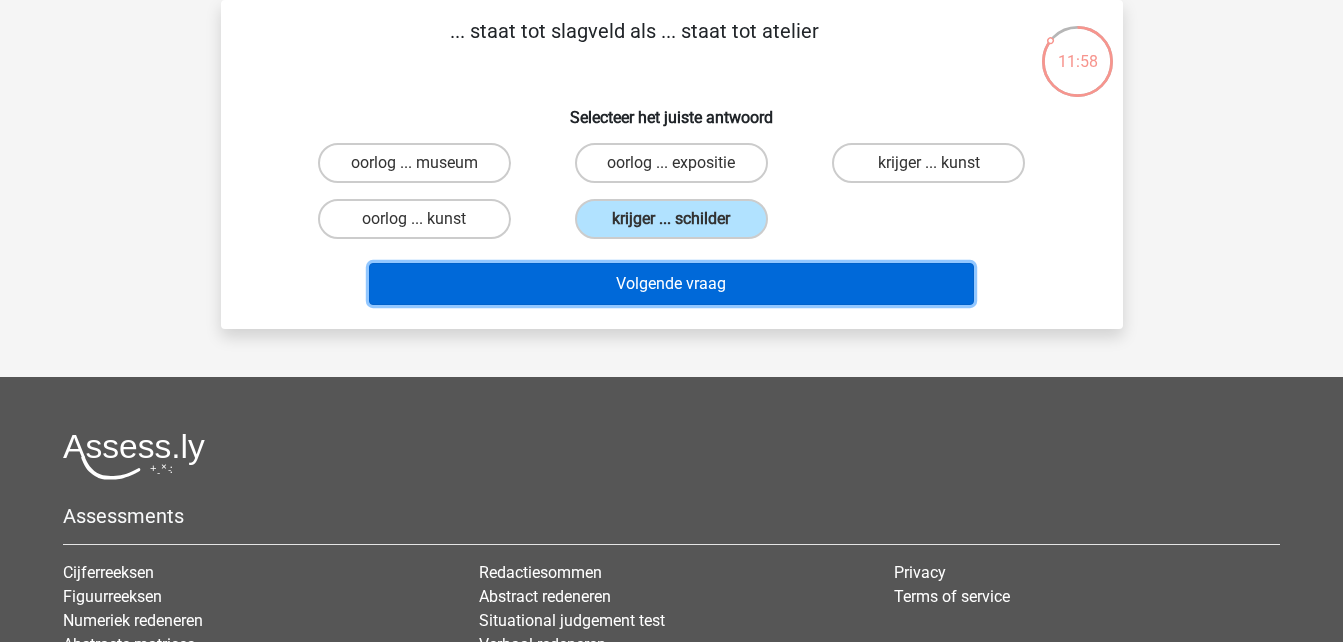 click on "Volgende vraag" at bounding box center [671, 284] 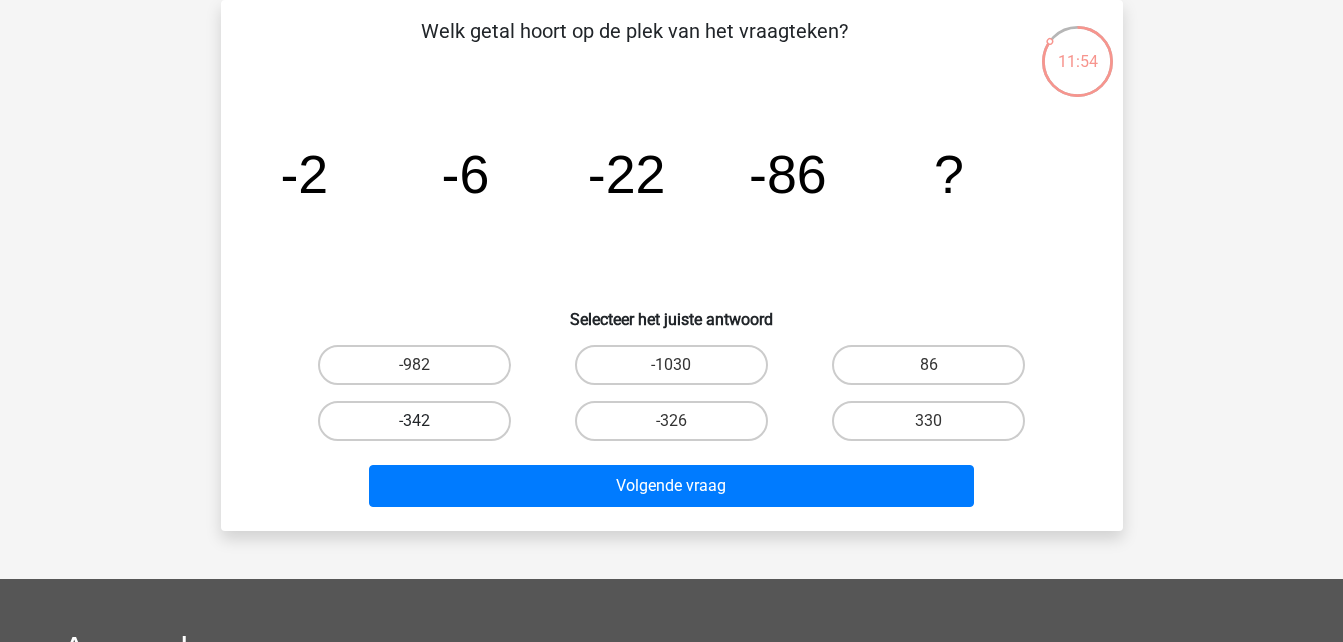 click on "-342" at bounding box center (414, 421) 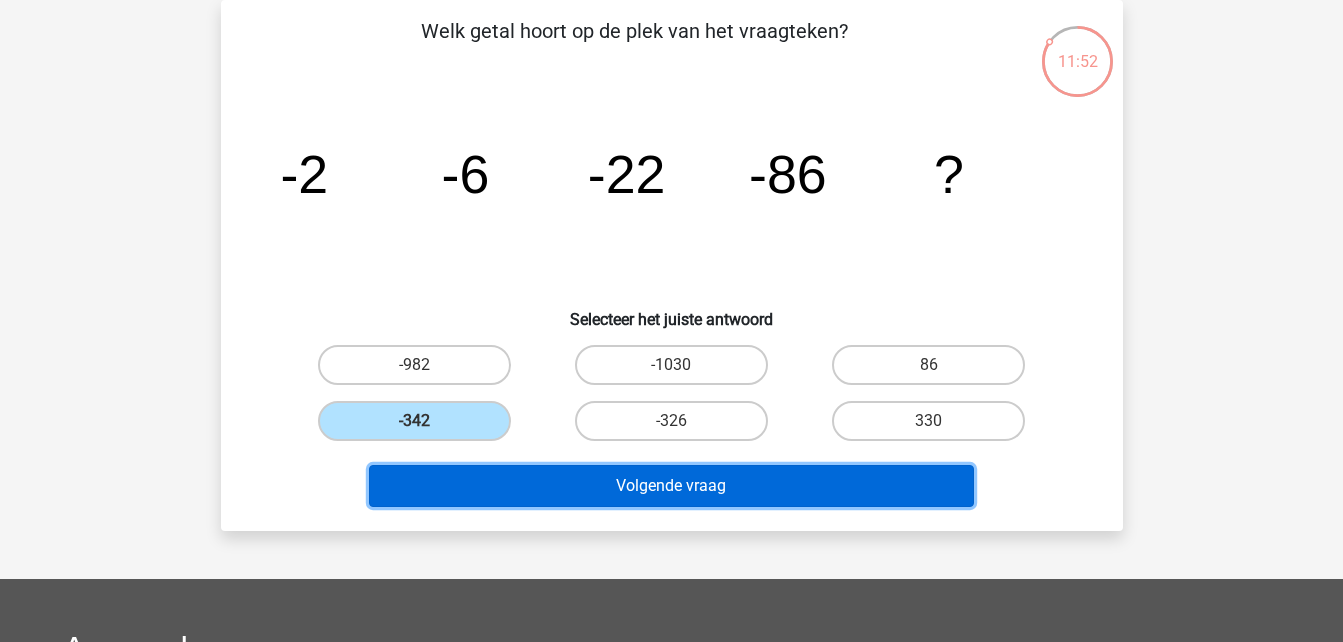 click on "Volgende vraag" at bounding box center [671, 486] 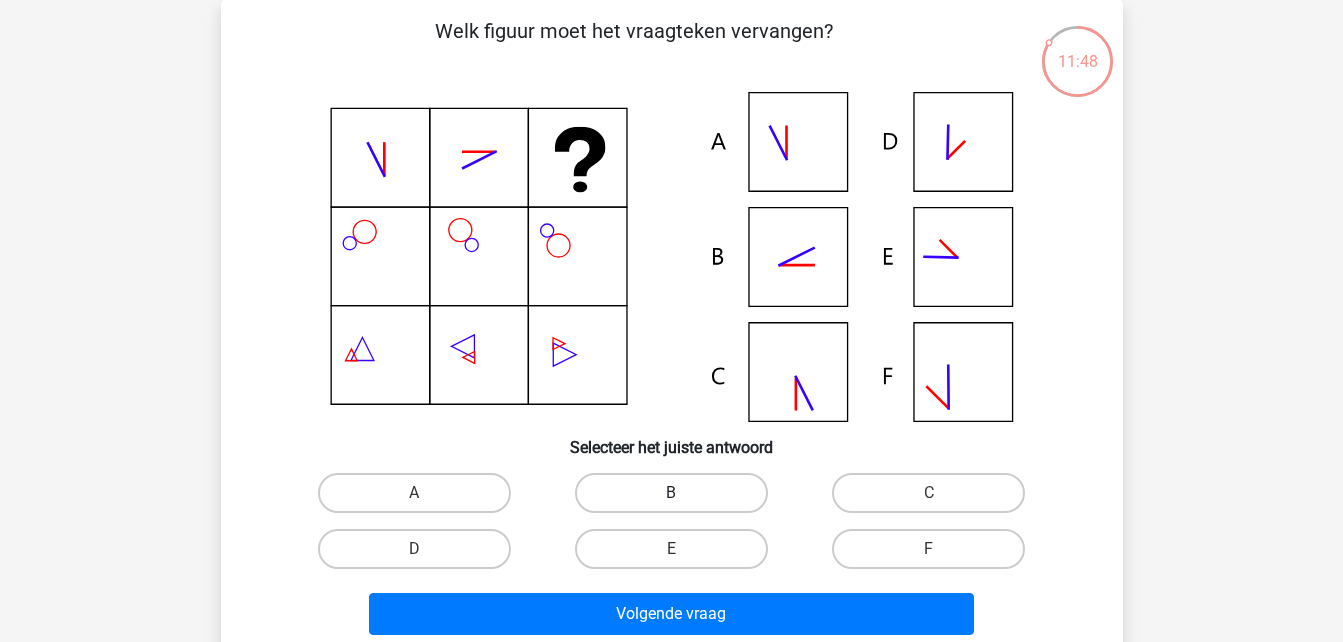 click on "B" at bounding box center [671, 493] 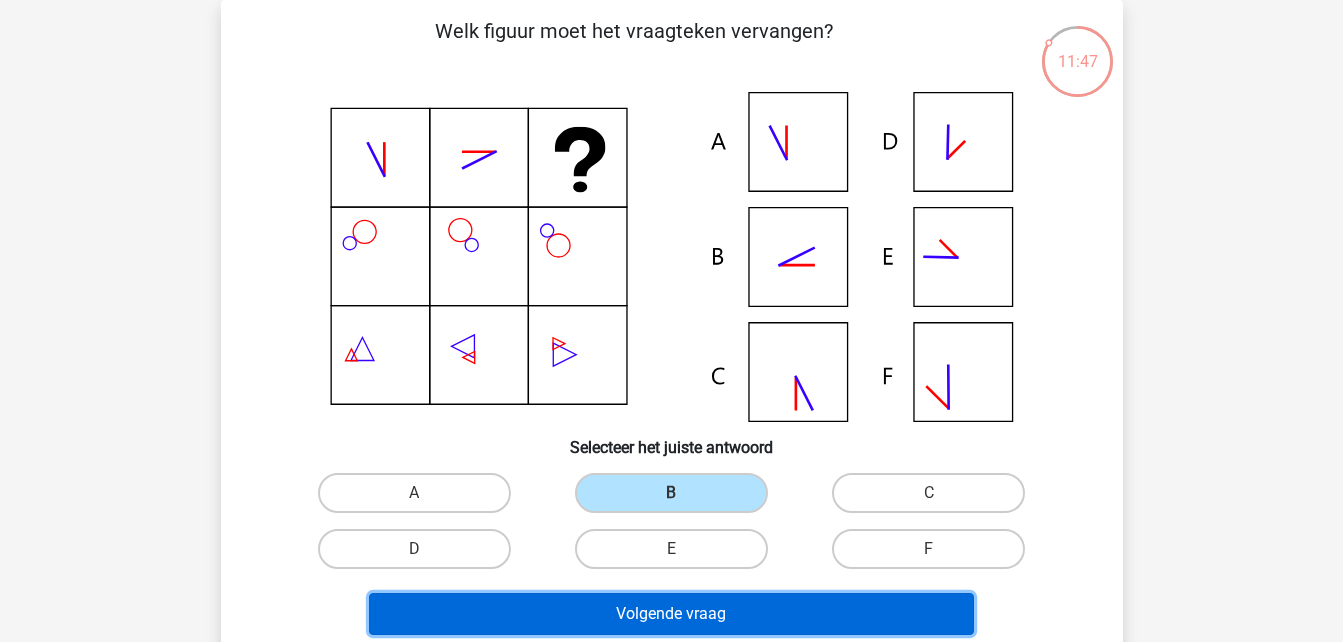 click on "Volgende vraag" at bounding box center (671, 614) 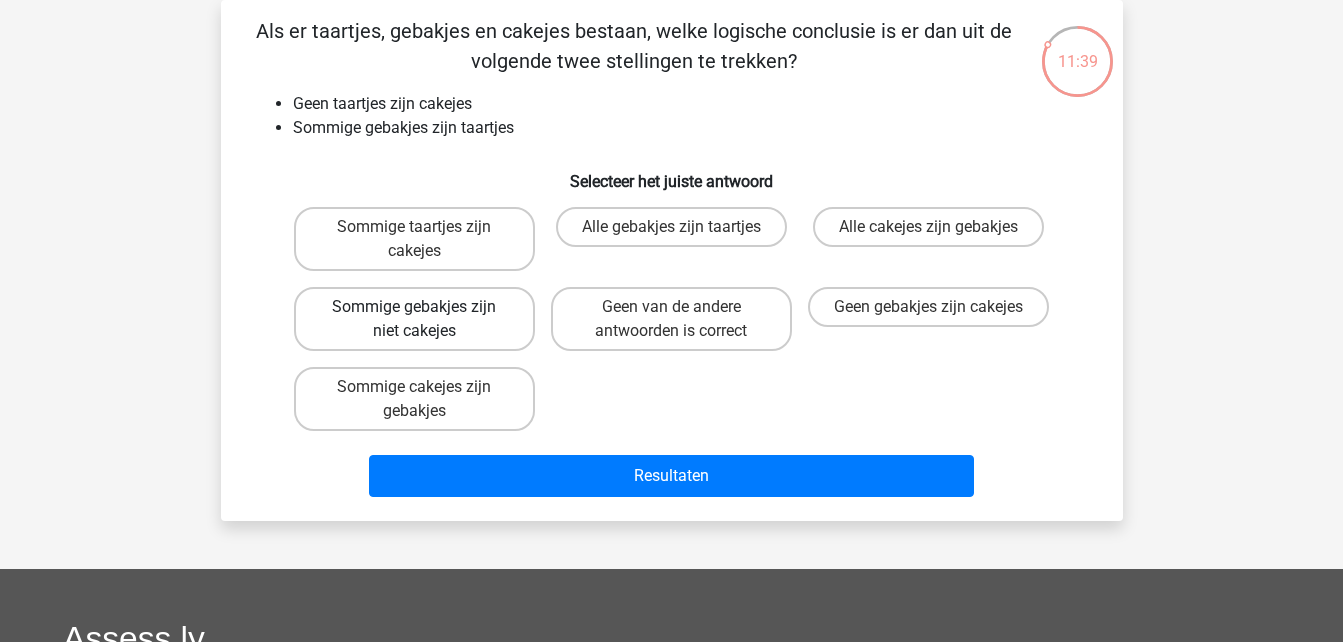 click on "Sommige gebakjes zijn niet cakejes" at bounding box center (414, 319) 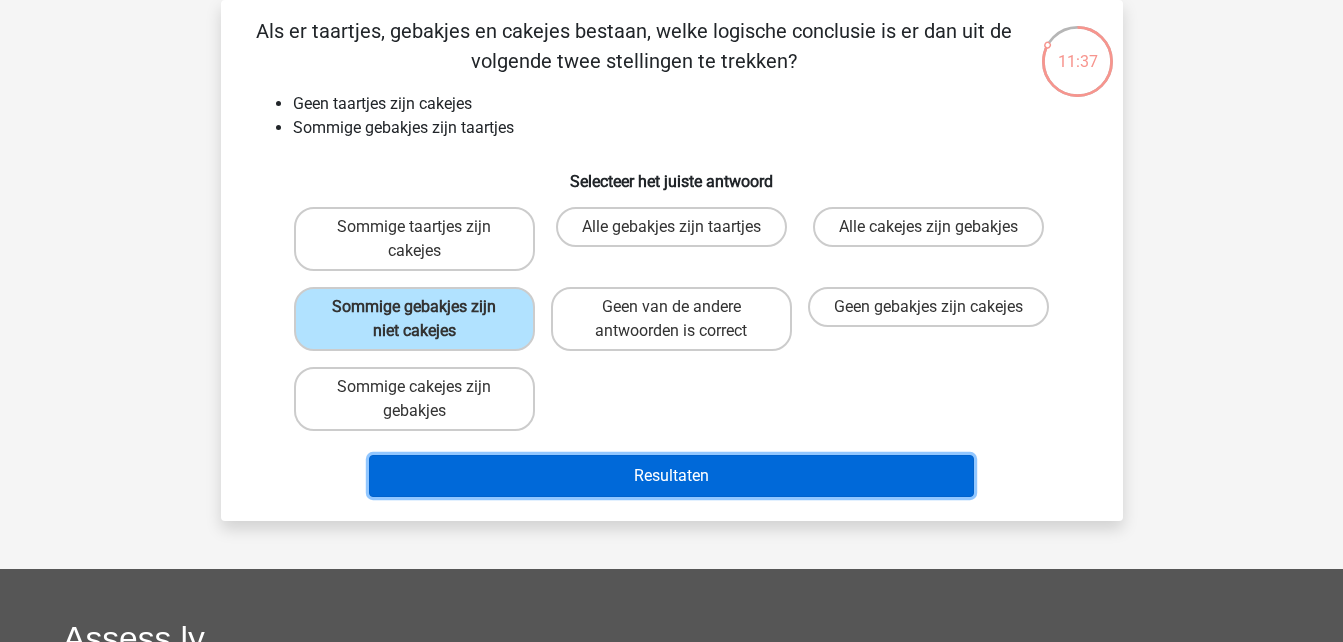click on "Resultaten" at bounding box center (671, 476) 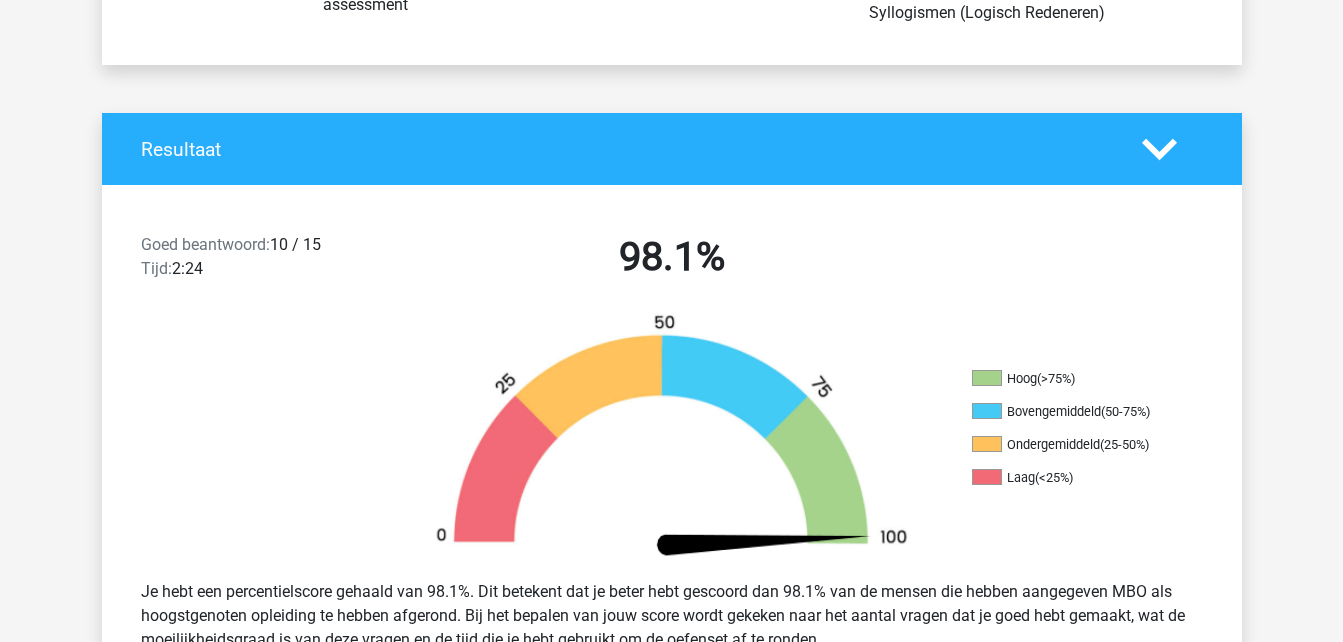 scroll, scrollTop: 357, scrollLeft: 0, axis: vertical 